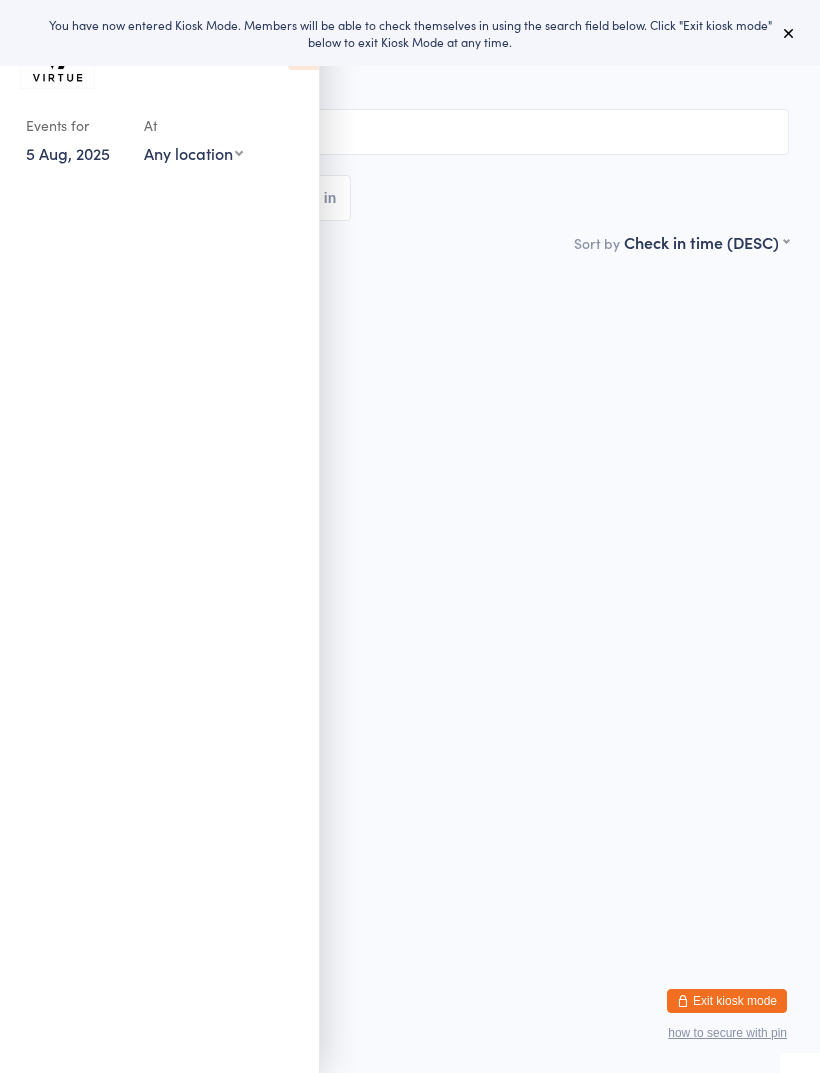 scroll, scrollTop: 0, scrollLeft: 0, axis: both 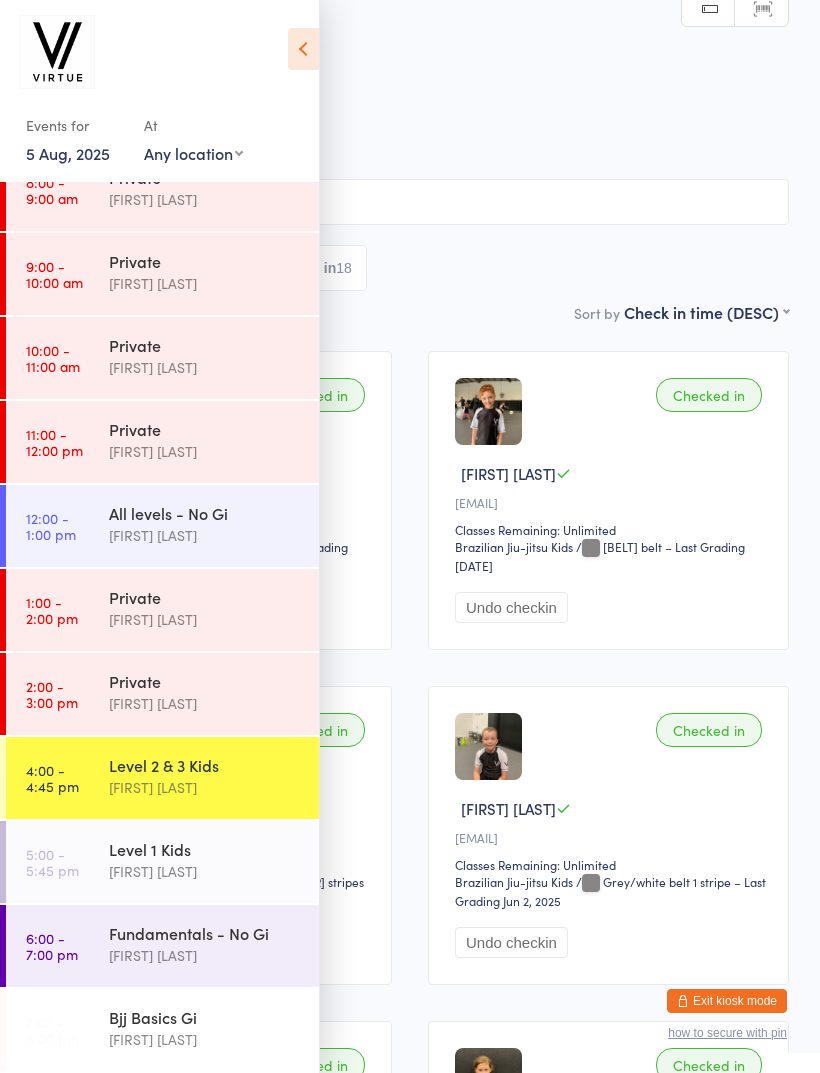 click on "[FIRST] [LAST]" at bounding box center [205, 871] 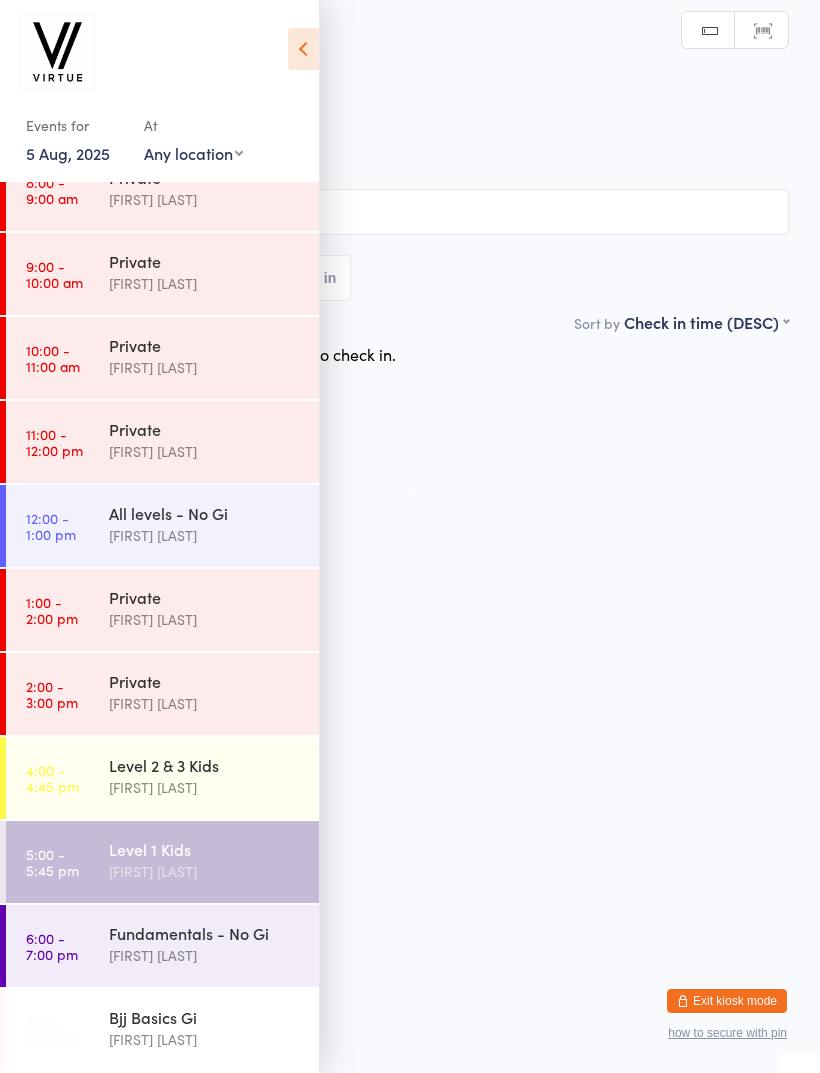 click at bounding box center [303, 49] 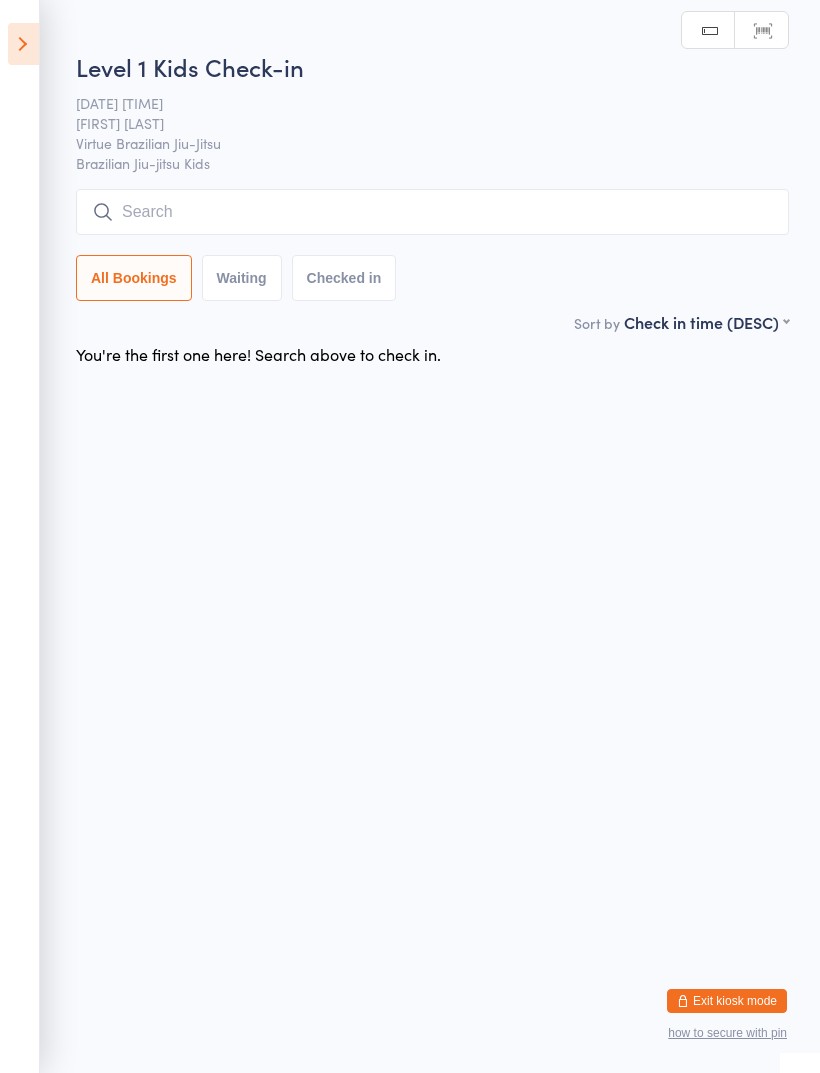 click at bounding box center (432, 212) 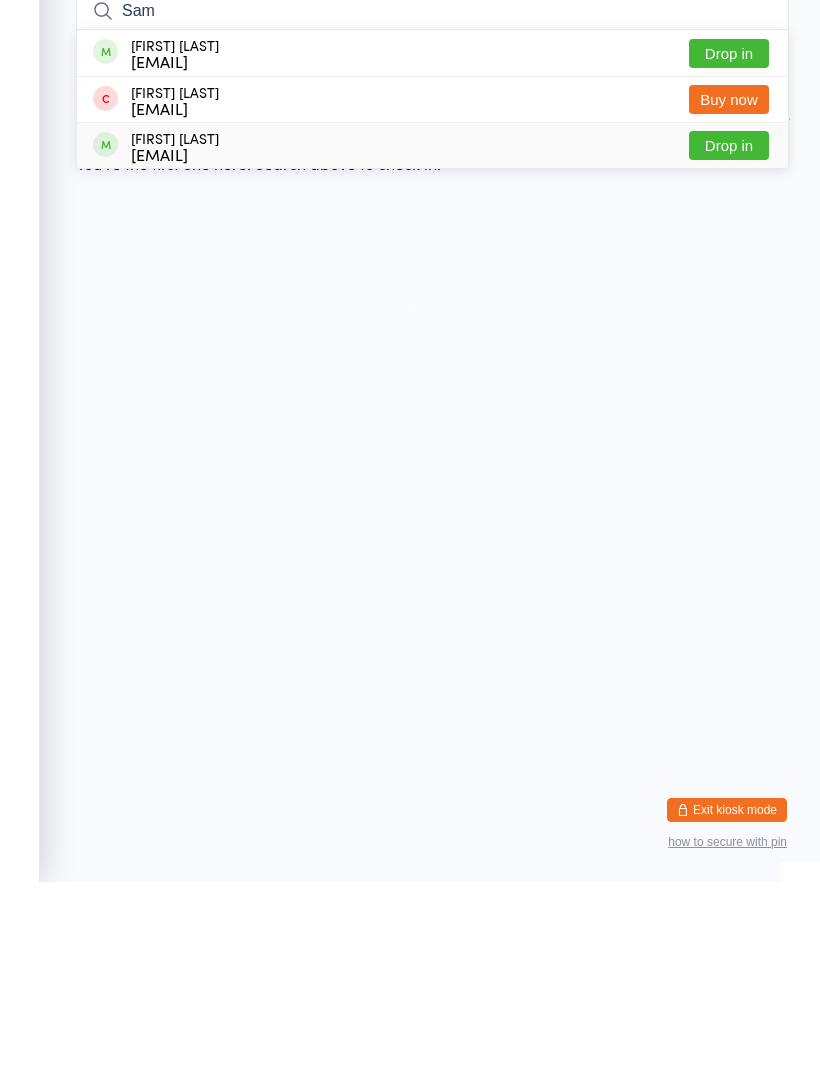 type on "Sam" 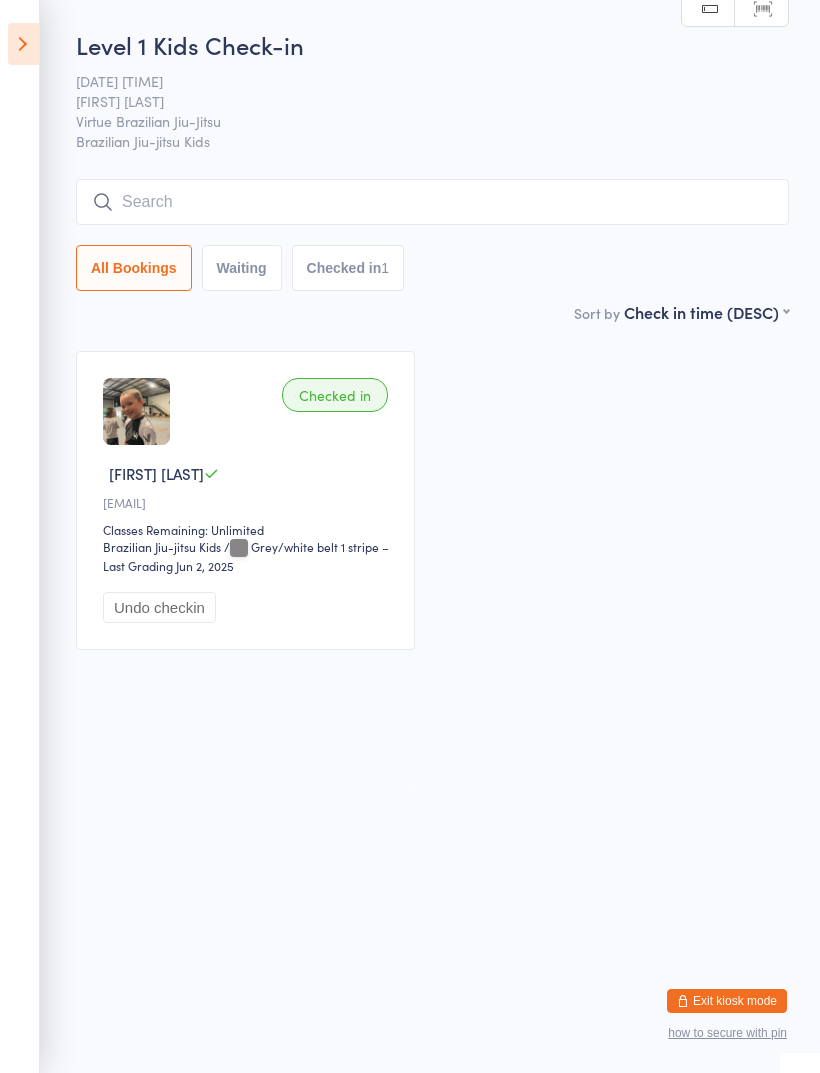 click at bounding box center (432, 202) 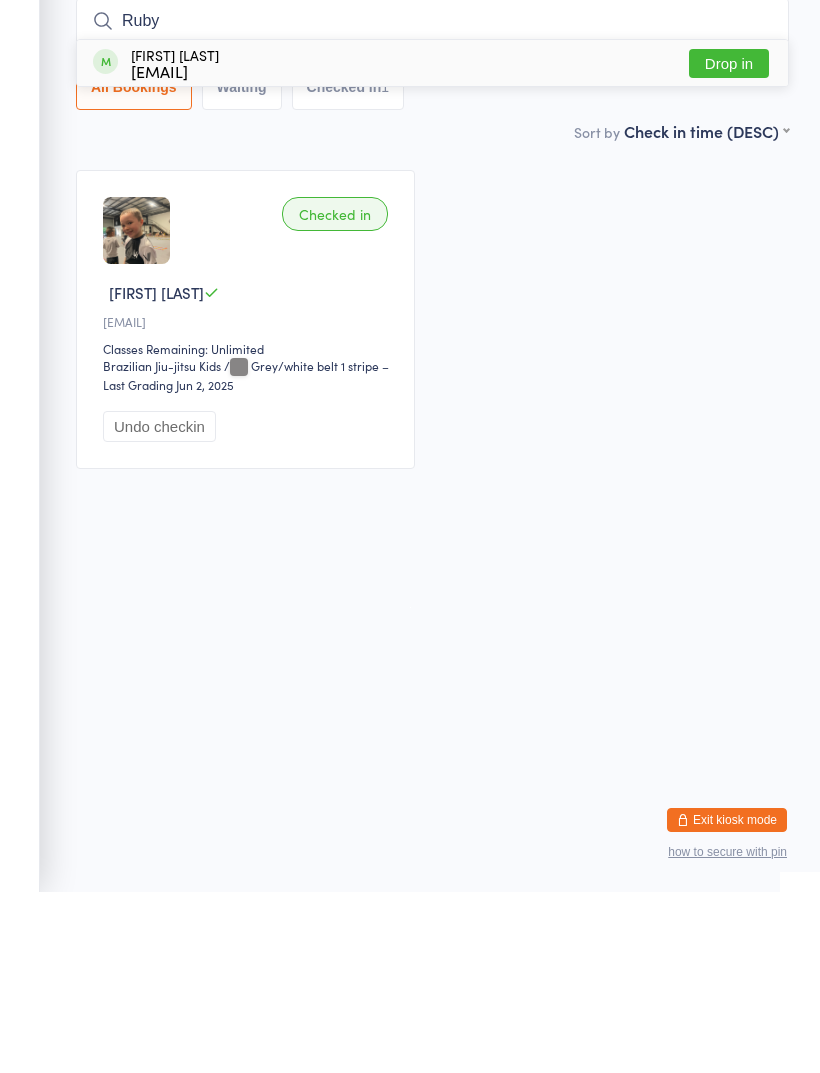 type on "Ruby" 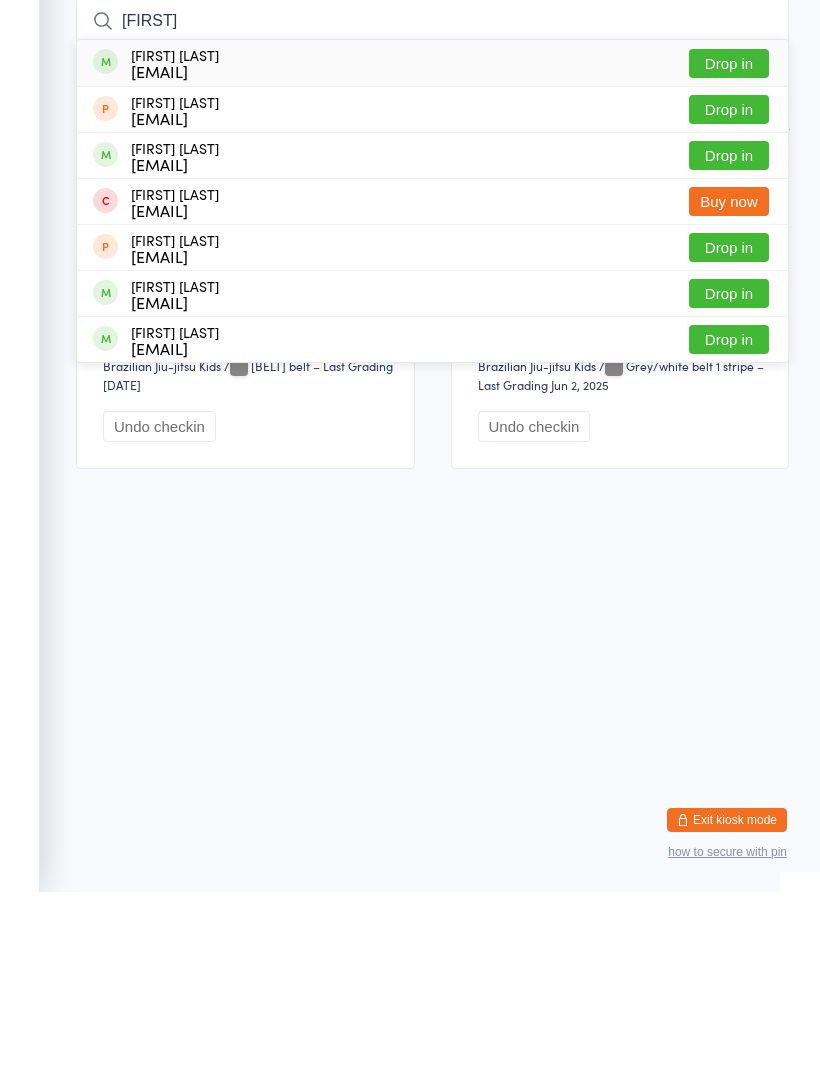 type on "[FIRST]" 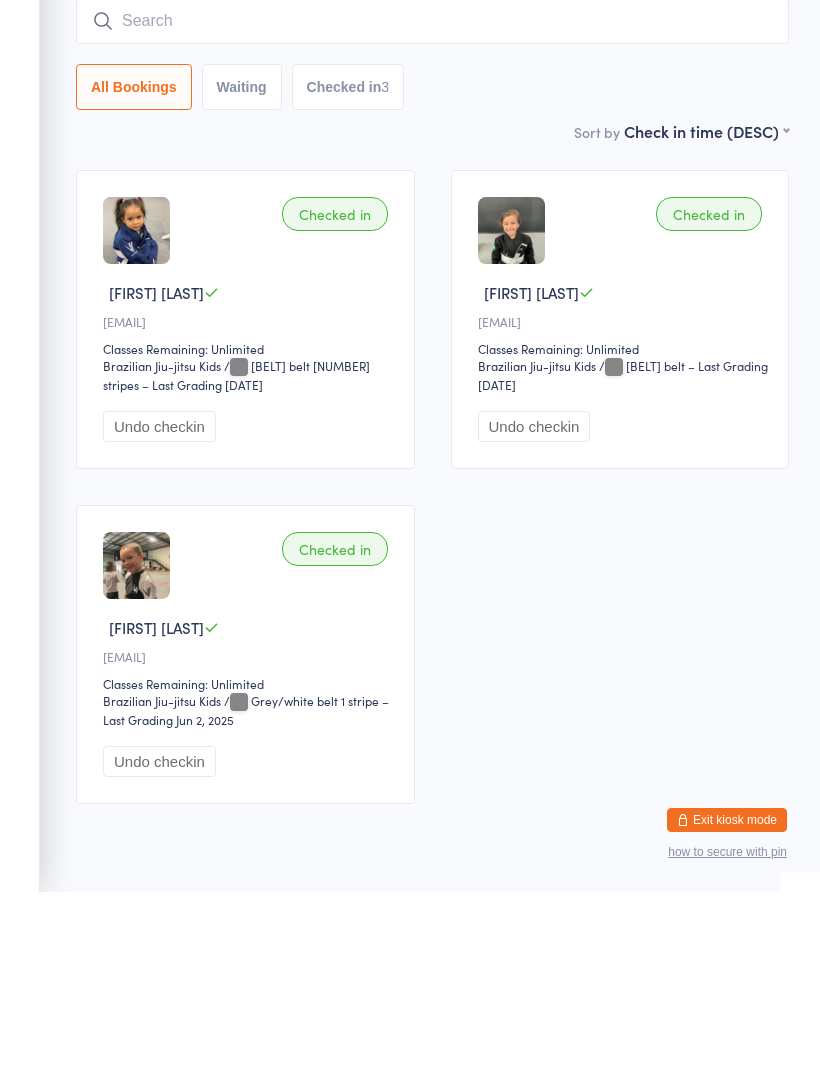 click at bounding box center (432, 202) 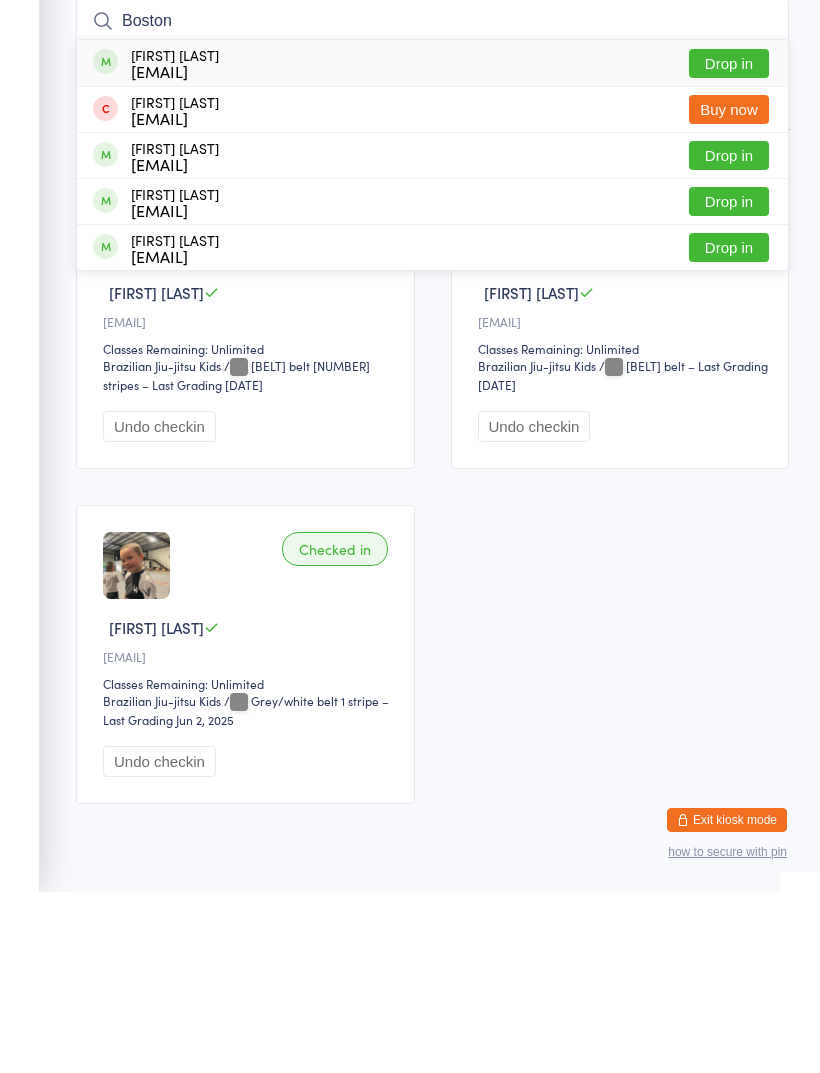 type on "Boston" 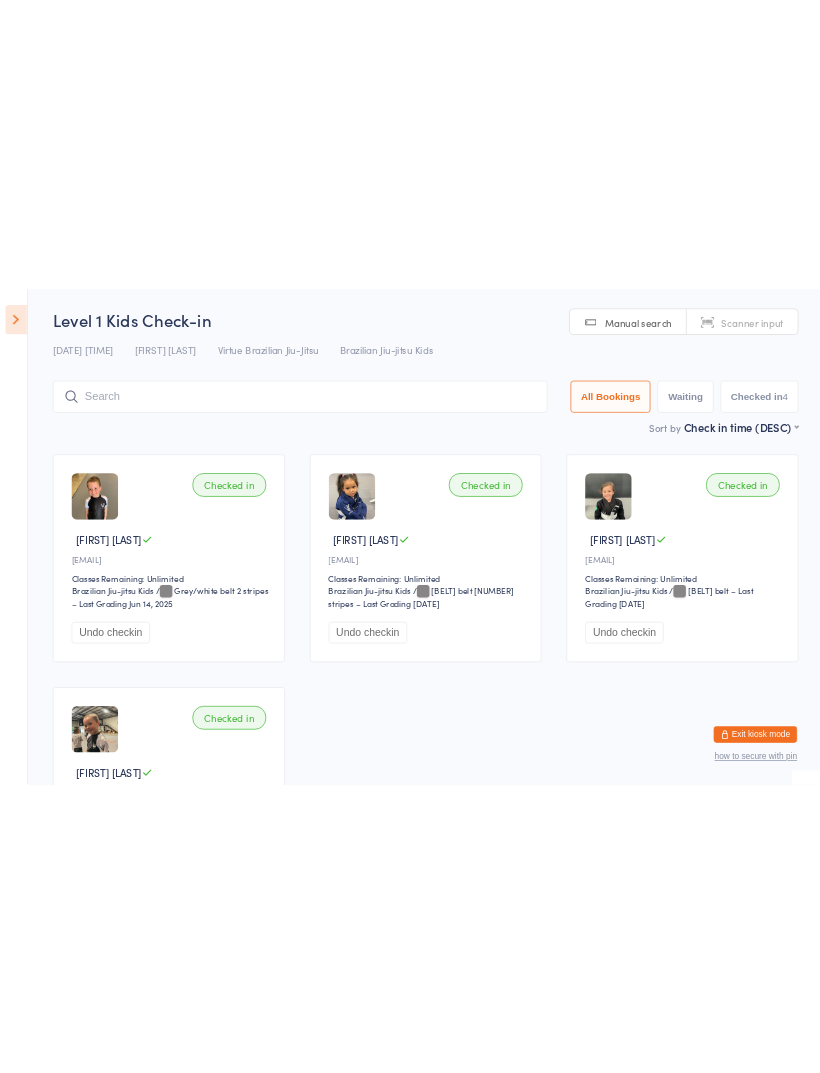 scroll, scrollTop: 76, scrollLeft: 0, axis: vertical 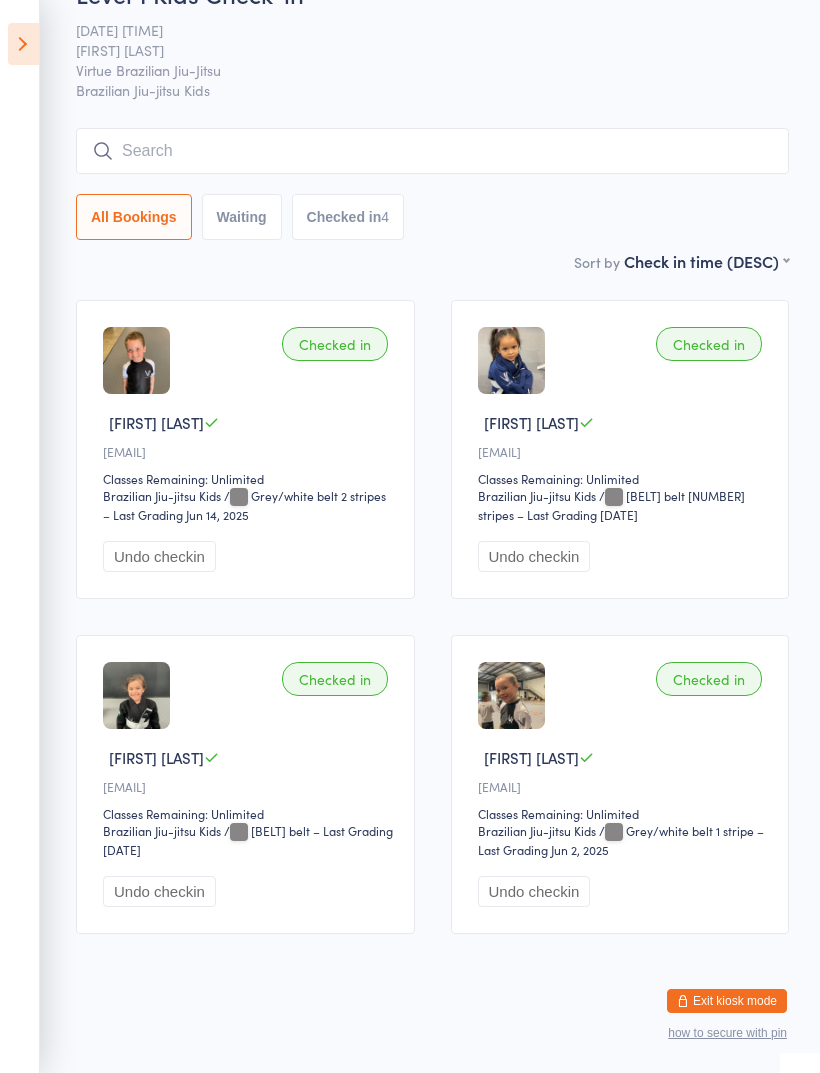 click at bounding box center [432, 151] 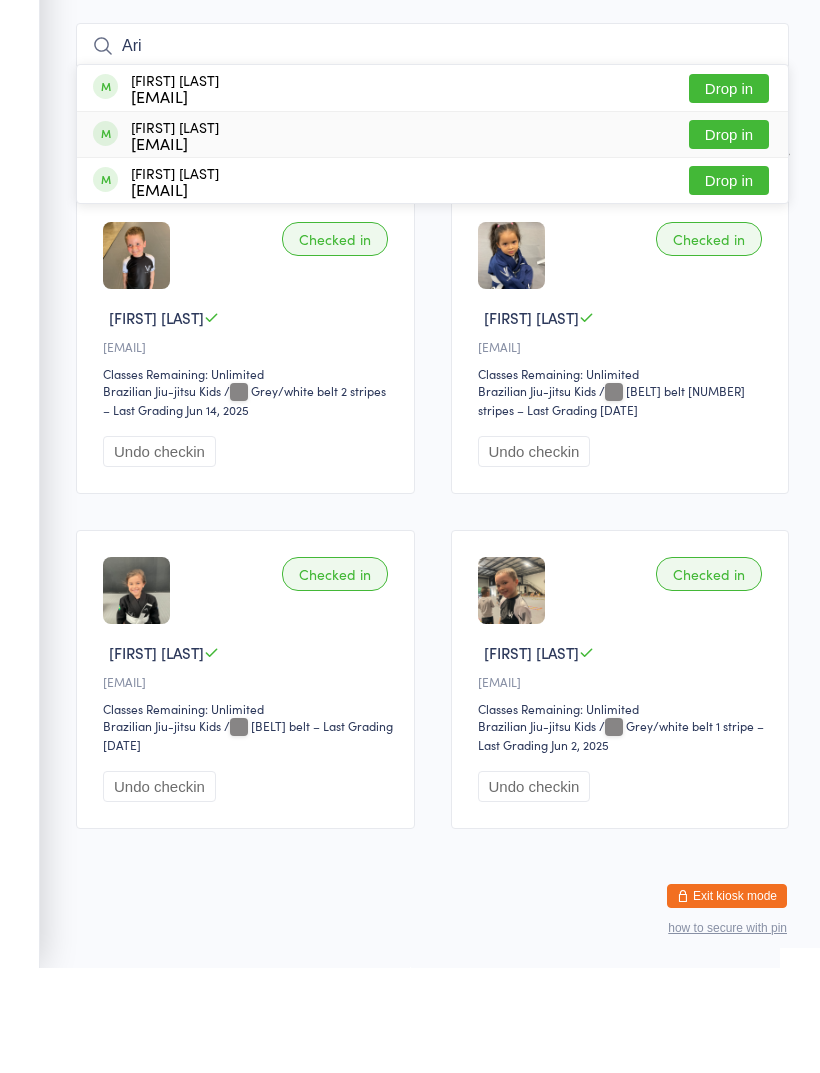 type on "Ari" 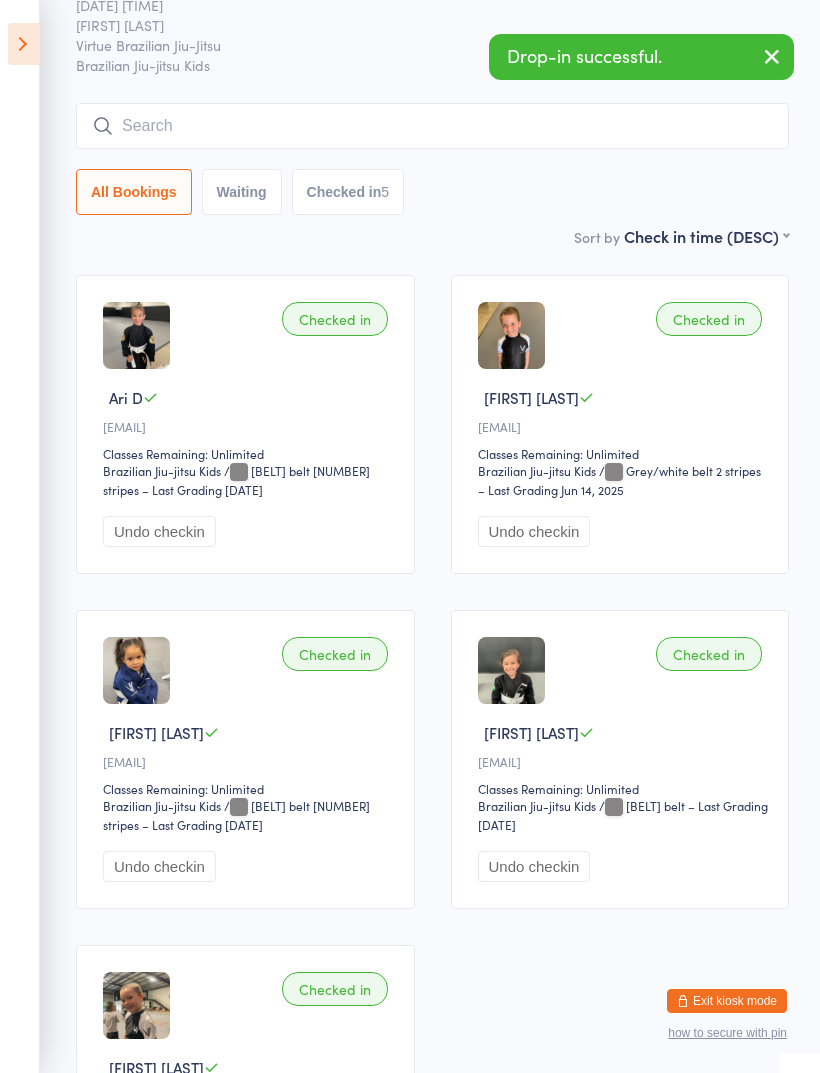 click on "Undo checkin" at bounding box center (159, 531) 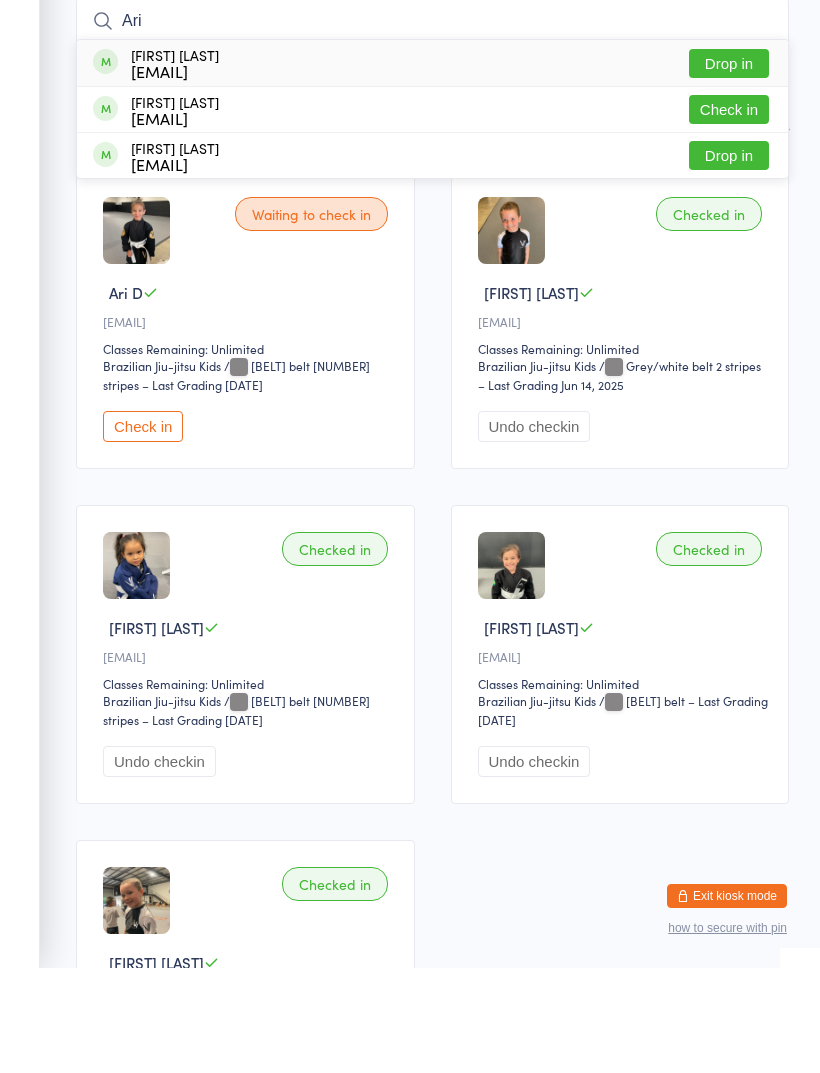 type on "Ari" 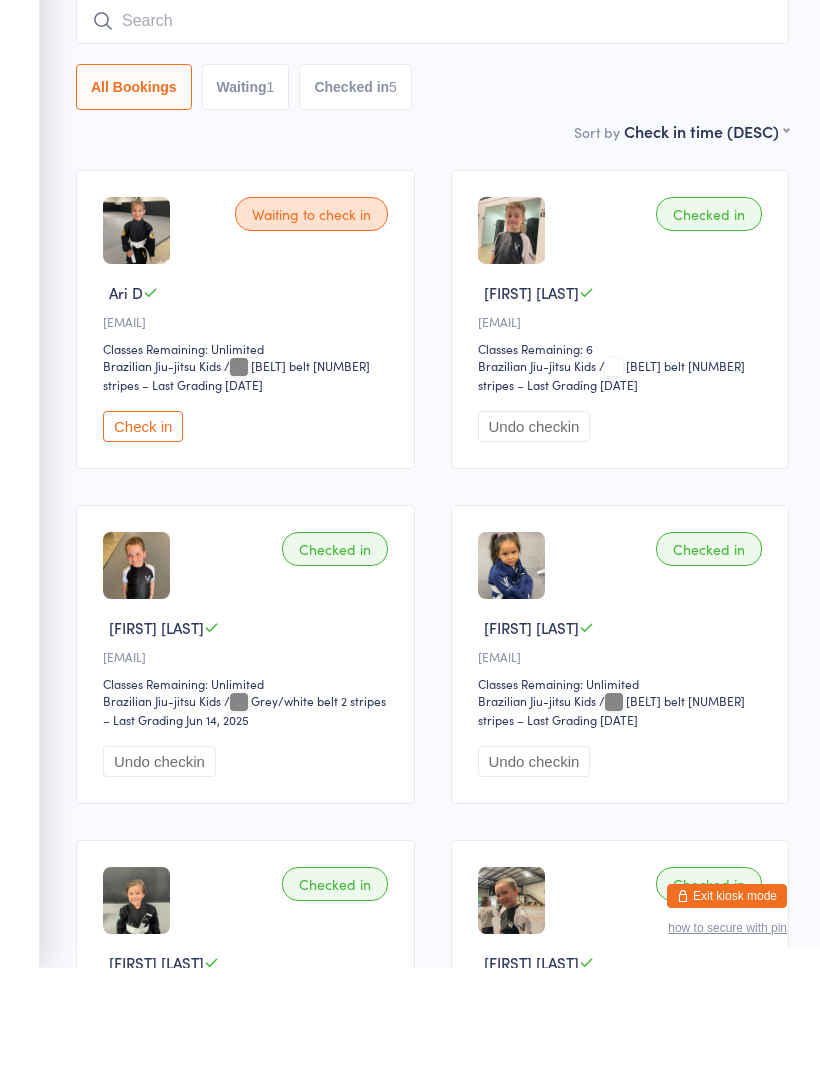 type on "," 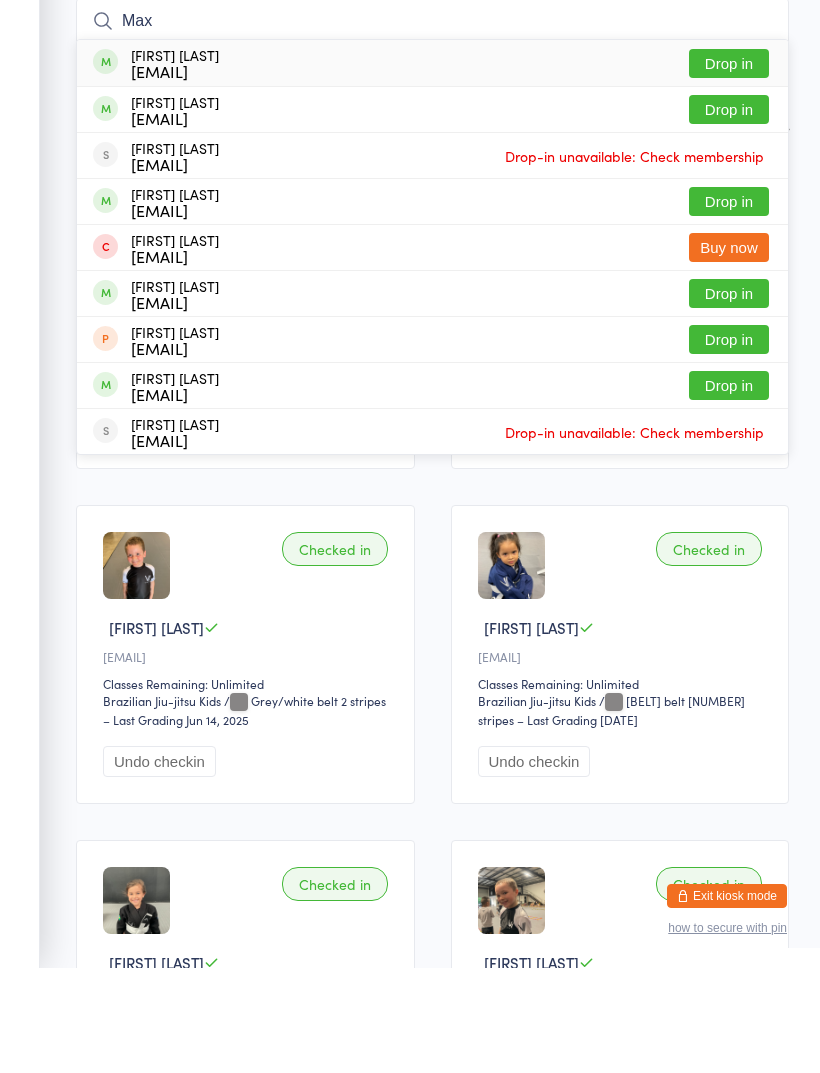 type on "Max" 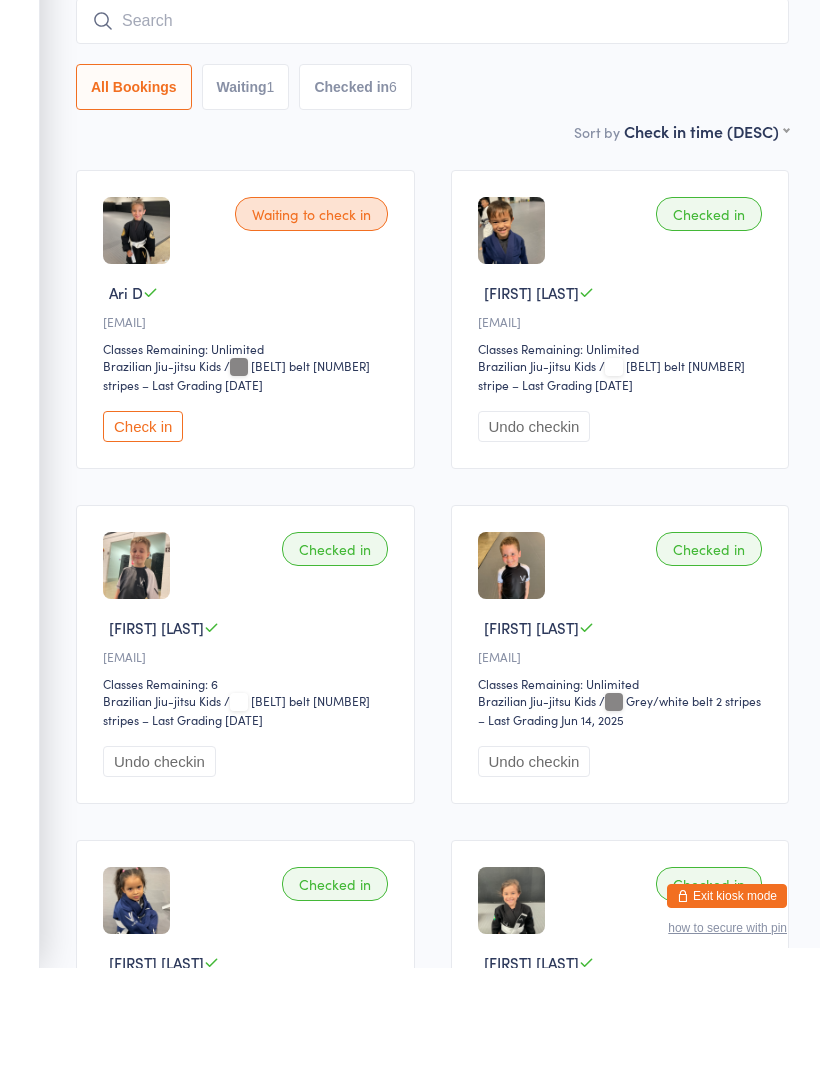 click at bounding box center [432, 126] 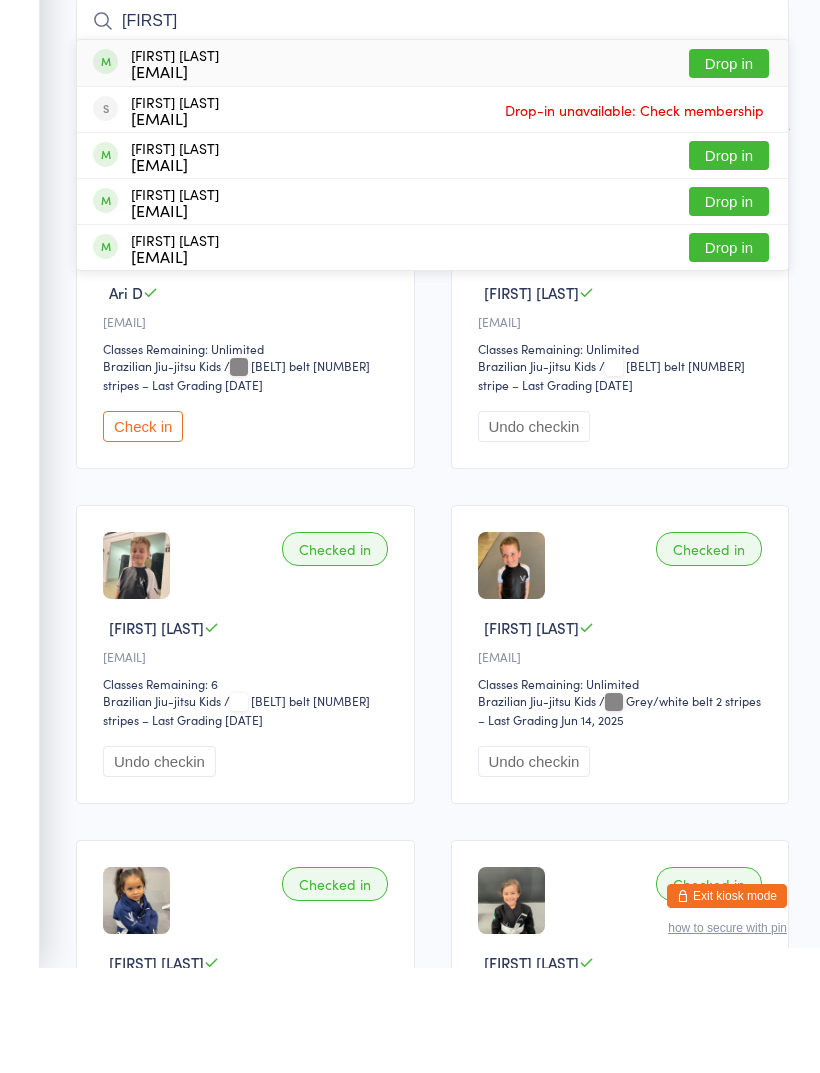 type on "[FIRST]" 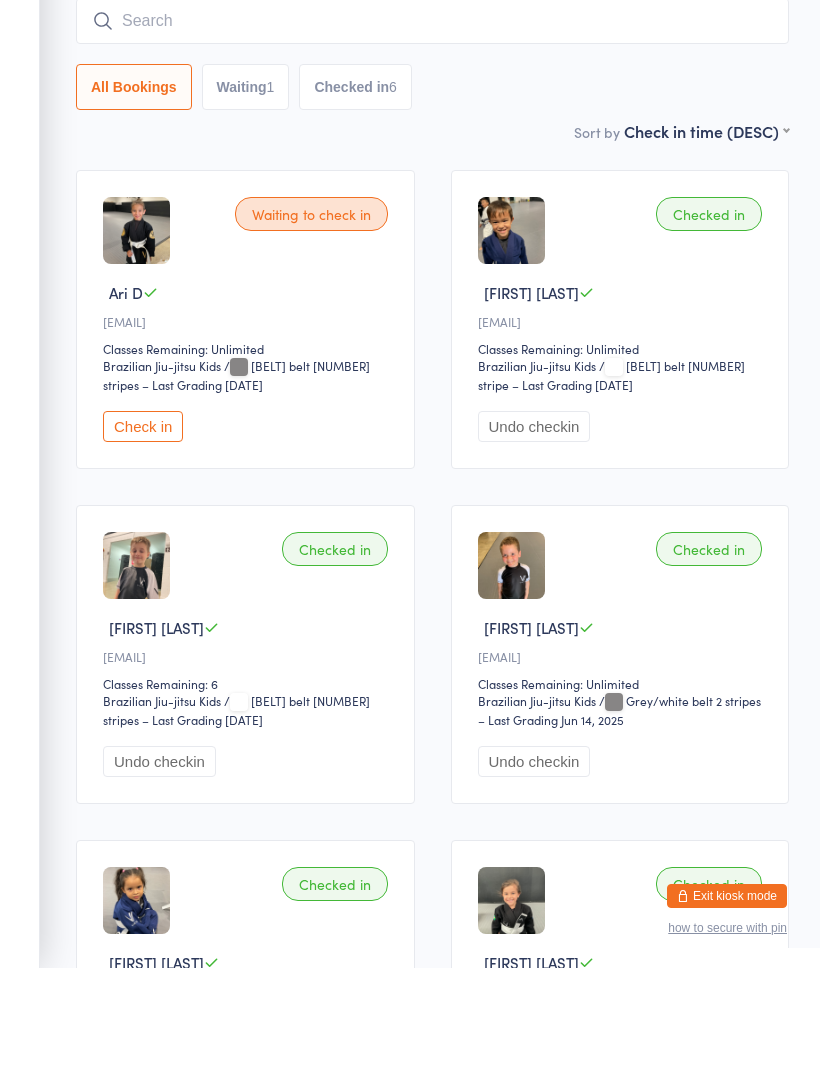 scroll, scrollTop: 181, scrollLeft: 0, axis: vertical 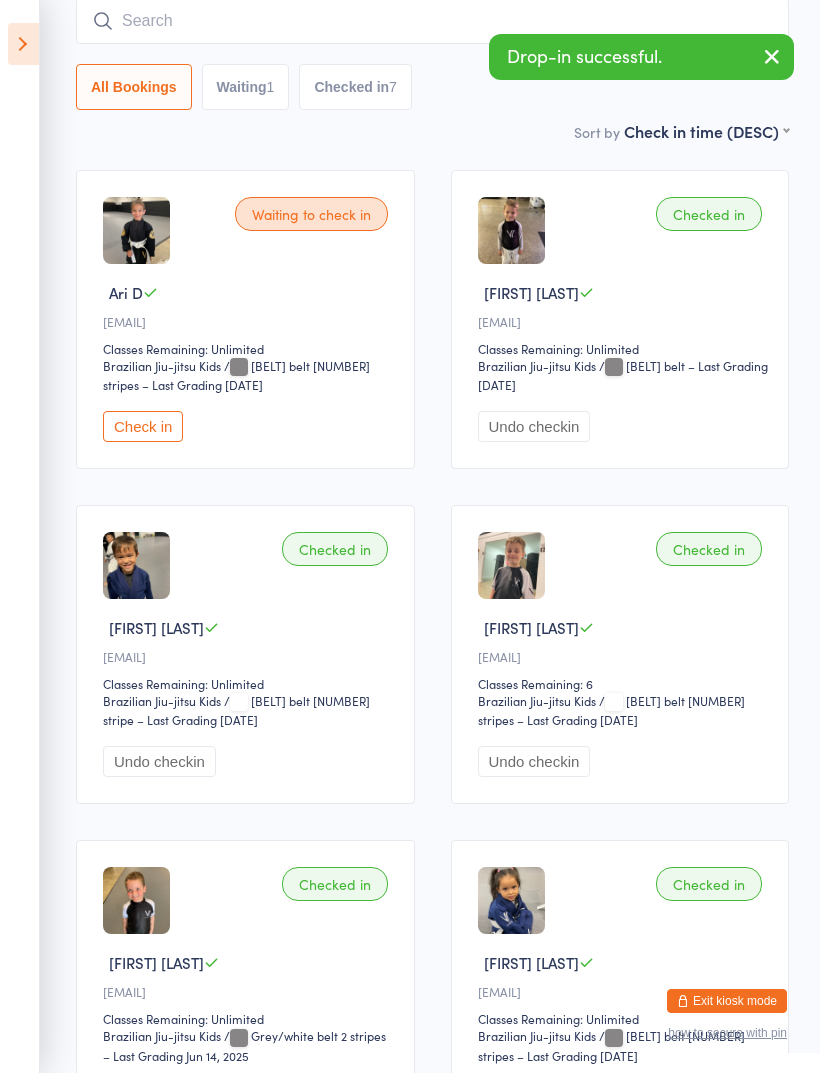 click at bounding box center (432, 21) 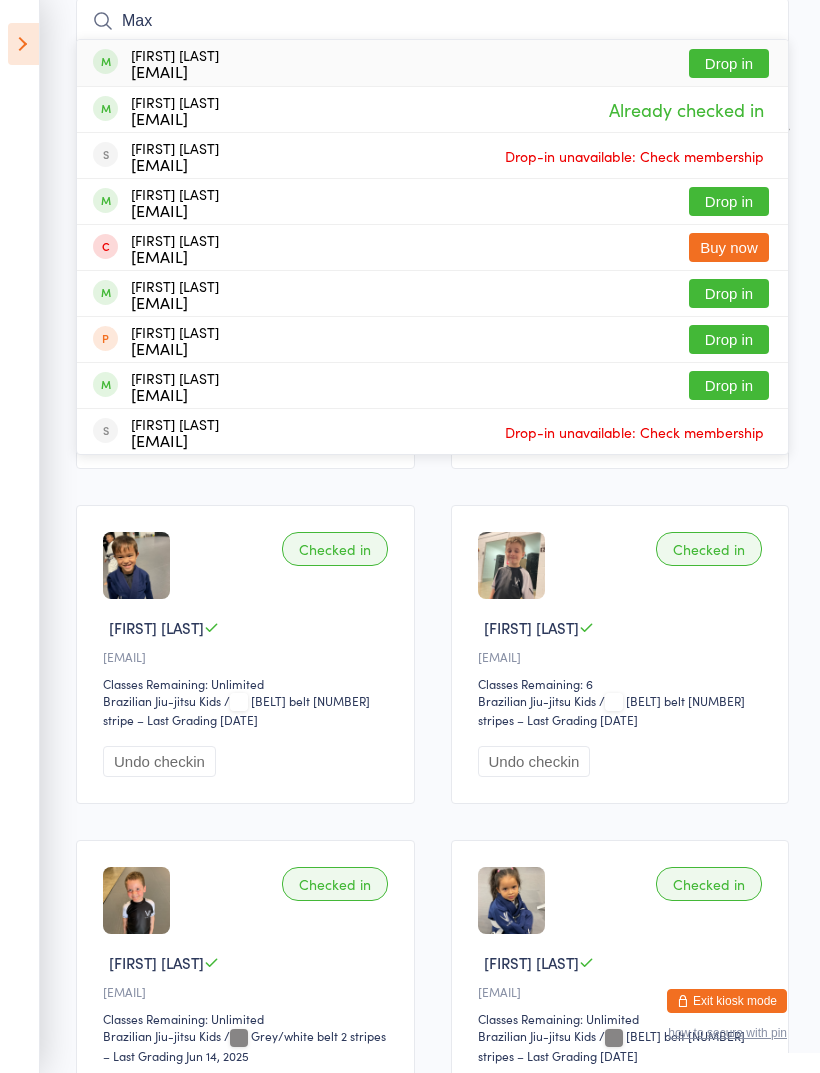 type on "Max" 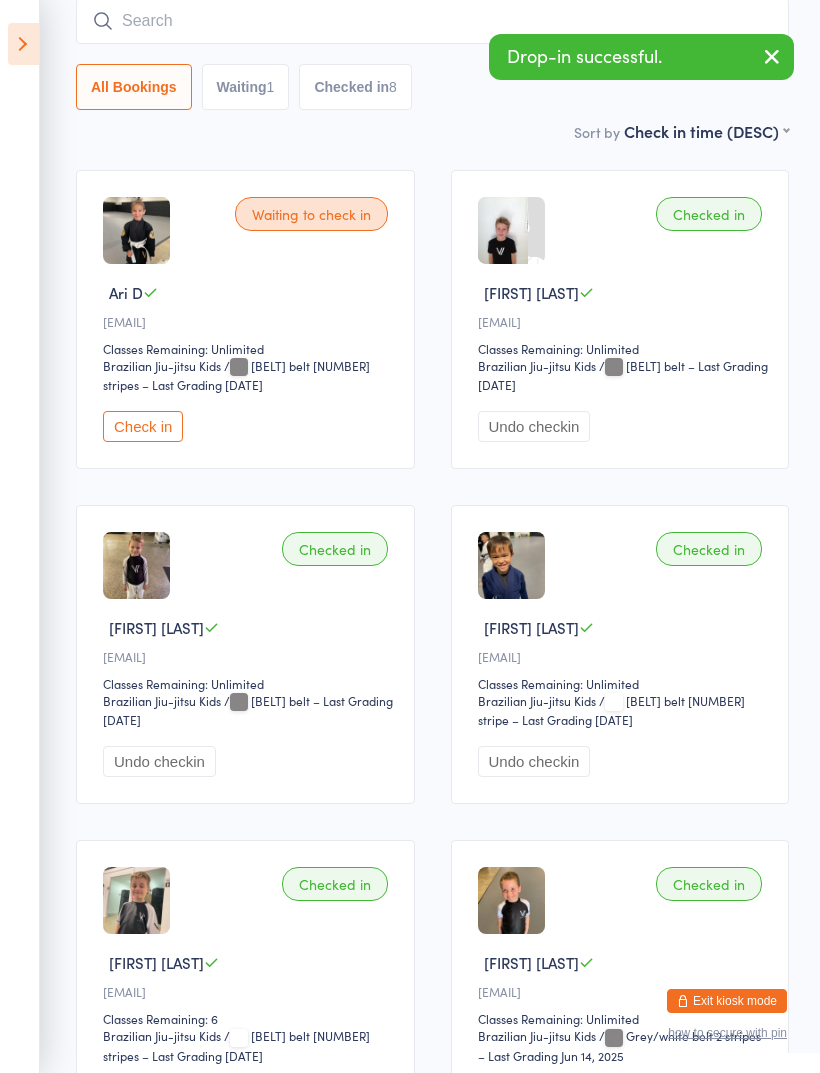 click on "Undo checkin" at bounding box center [534, 426] 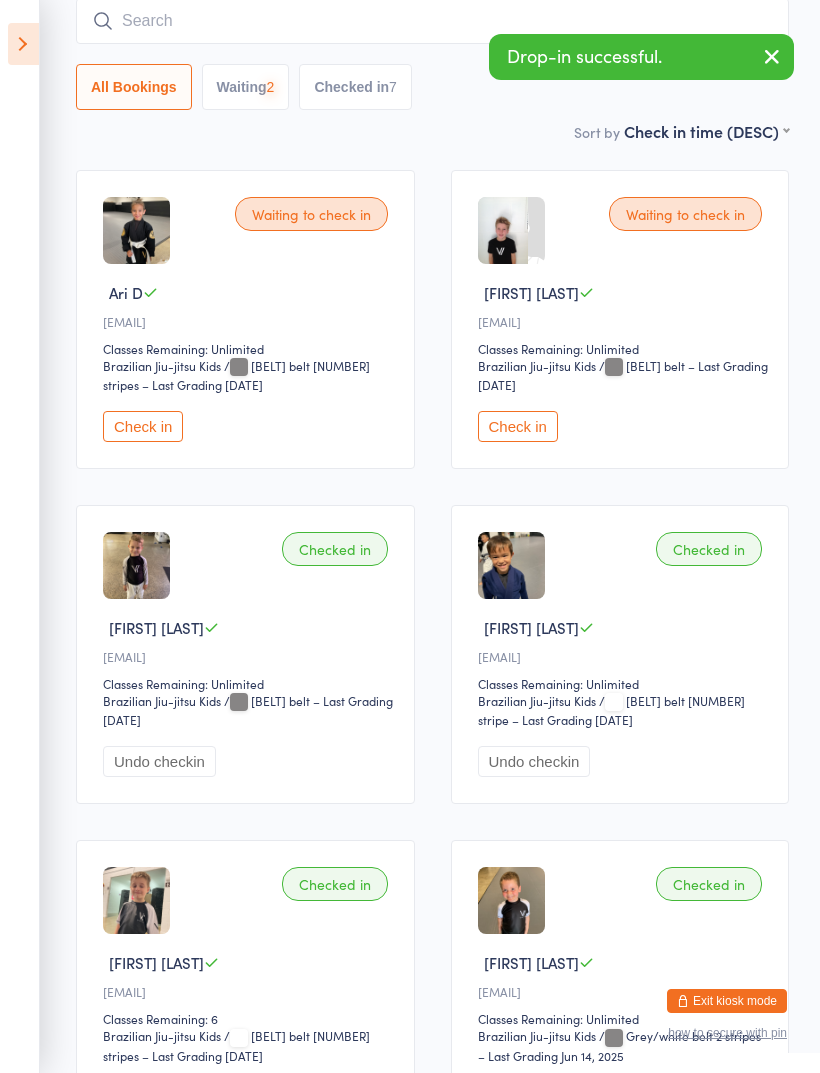 click at bounding box center (432, 21) 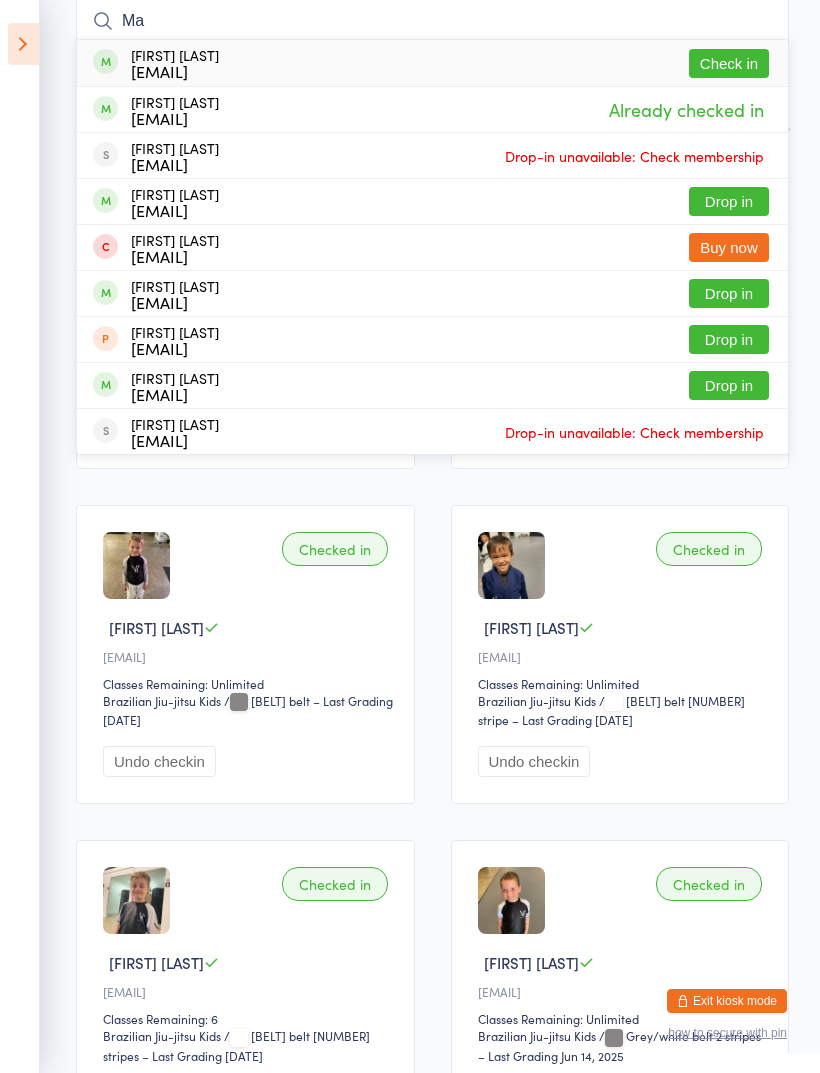 type on "M" 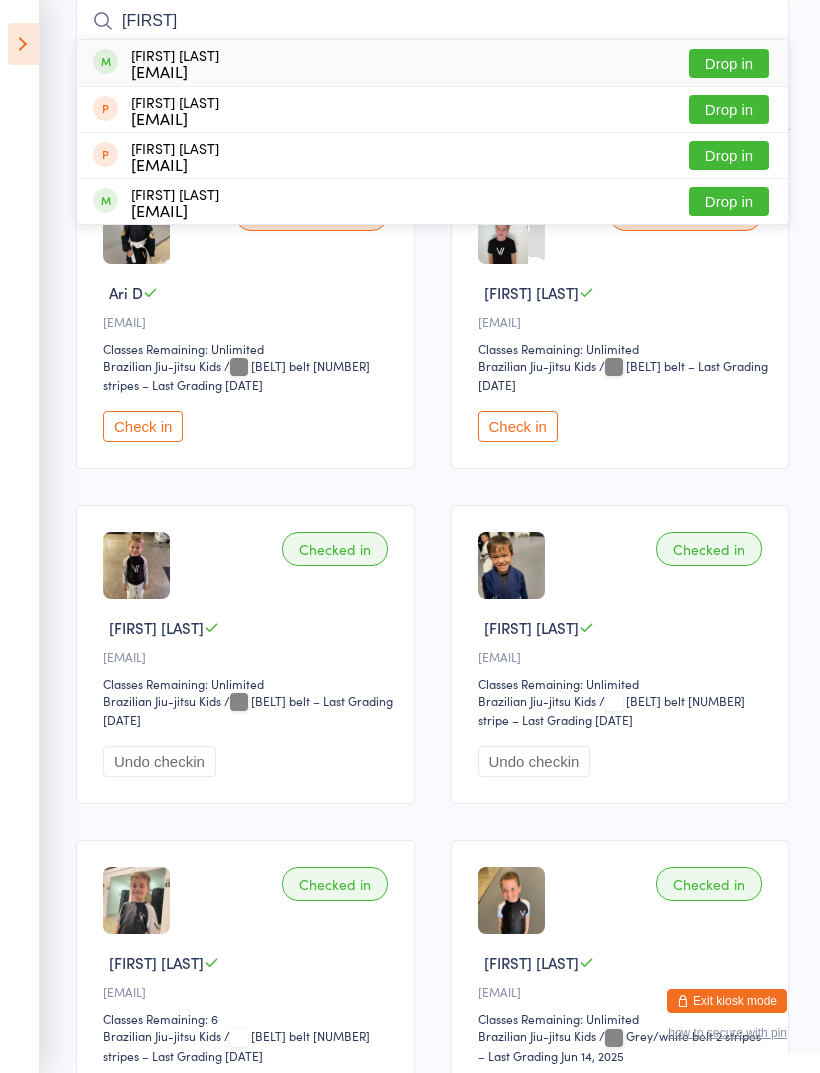 type on "[FIRST]" 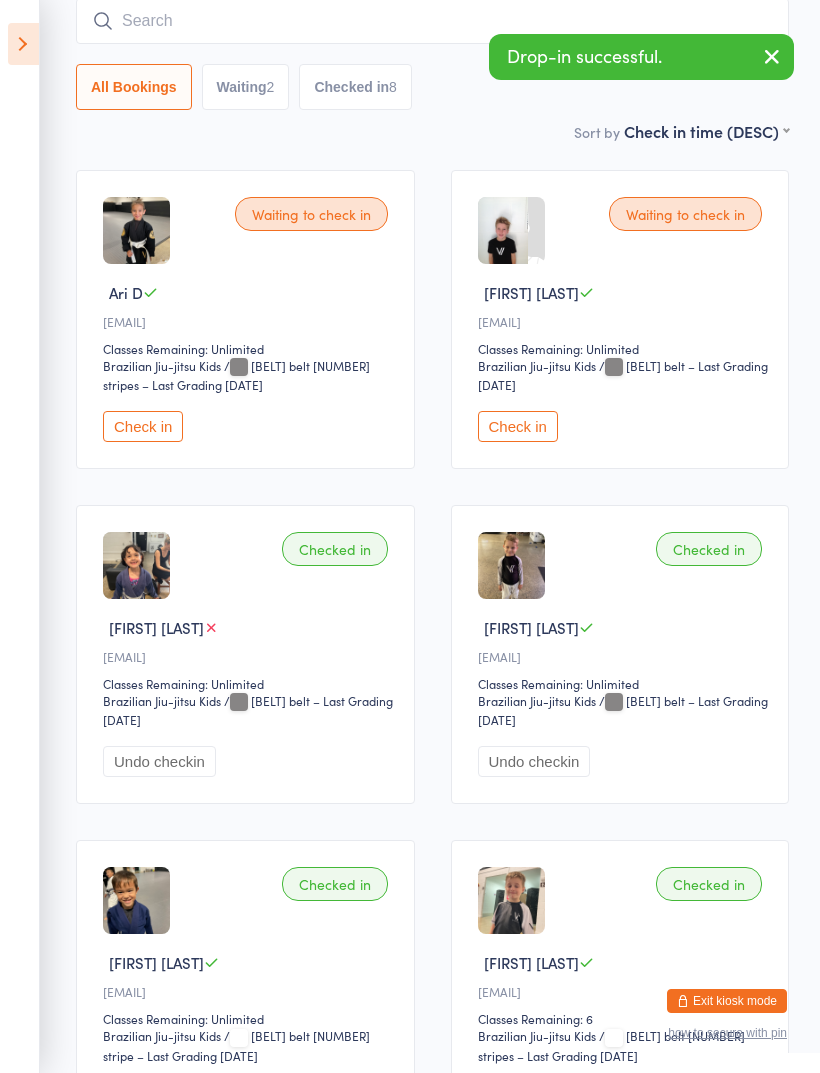 click at bounding box center (432, 21) 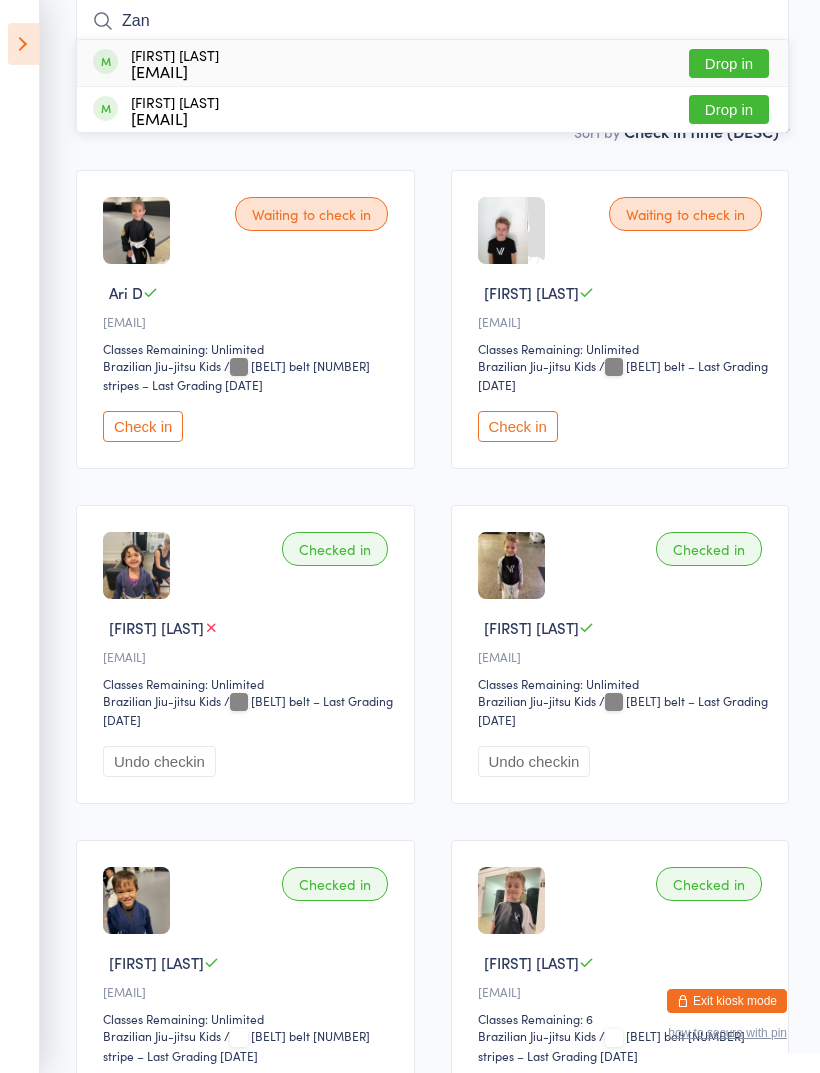 type on "Zan" 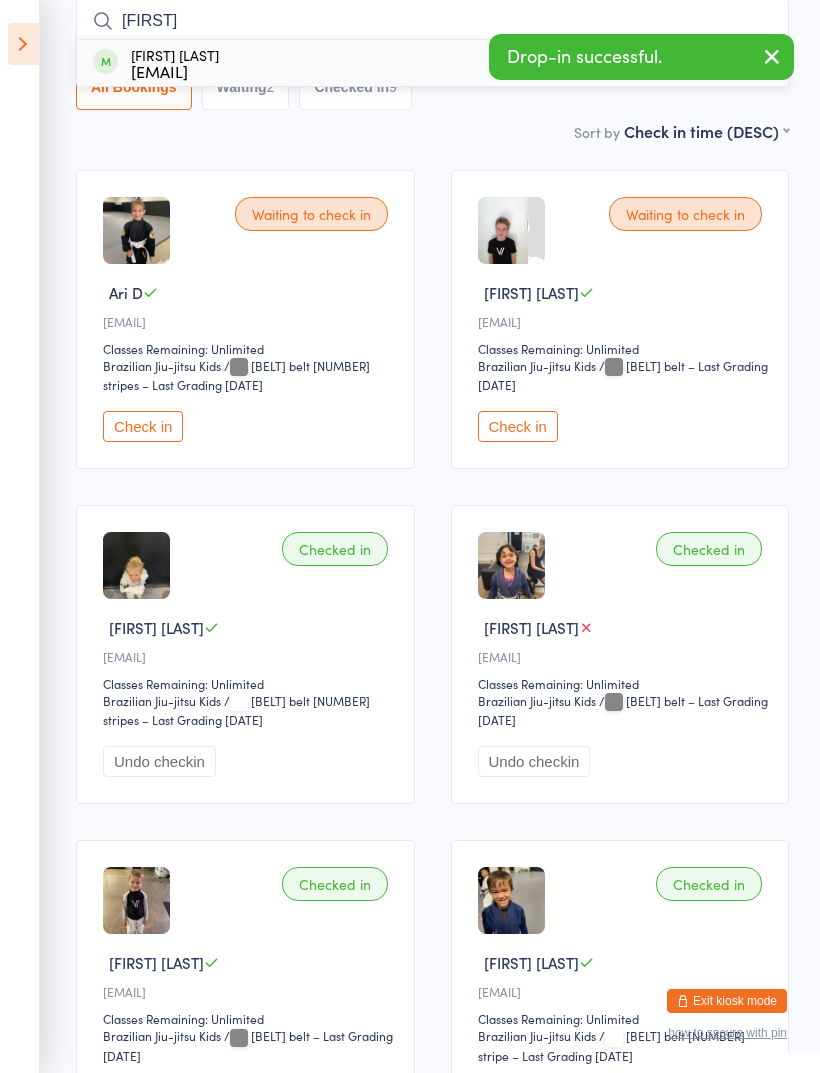 type on "[FIRST]" 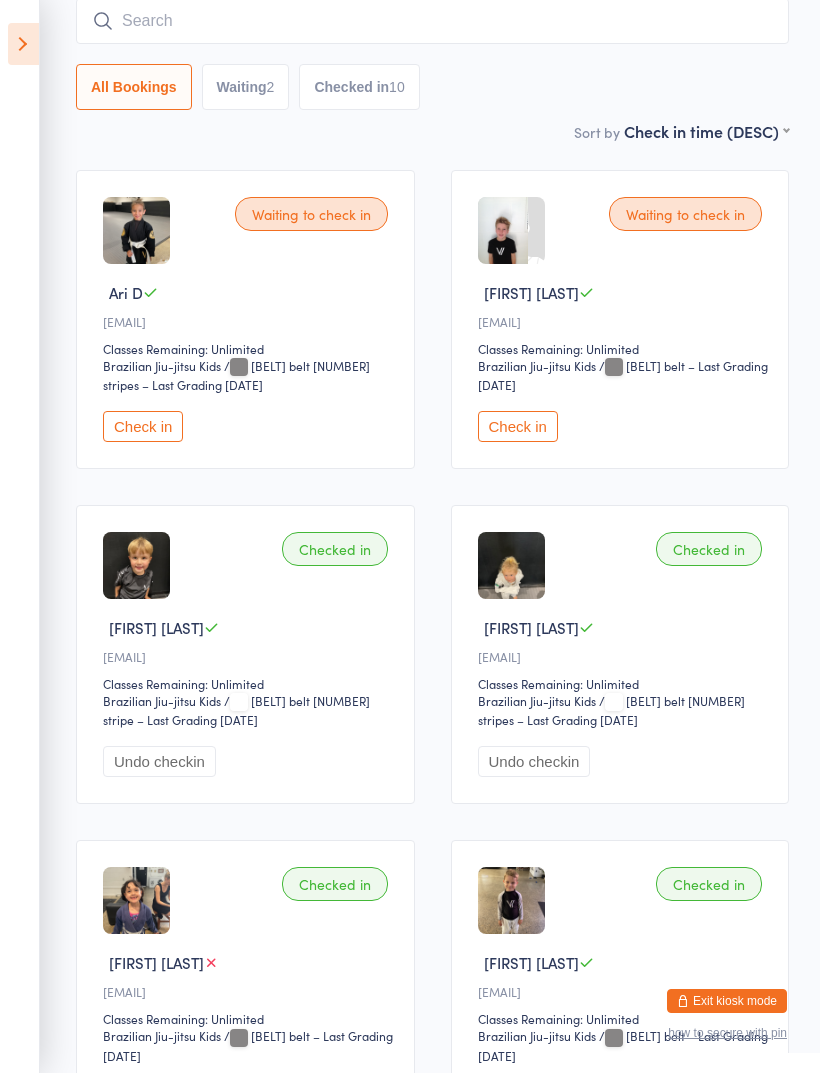 click at bounding box center (432, 21) 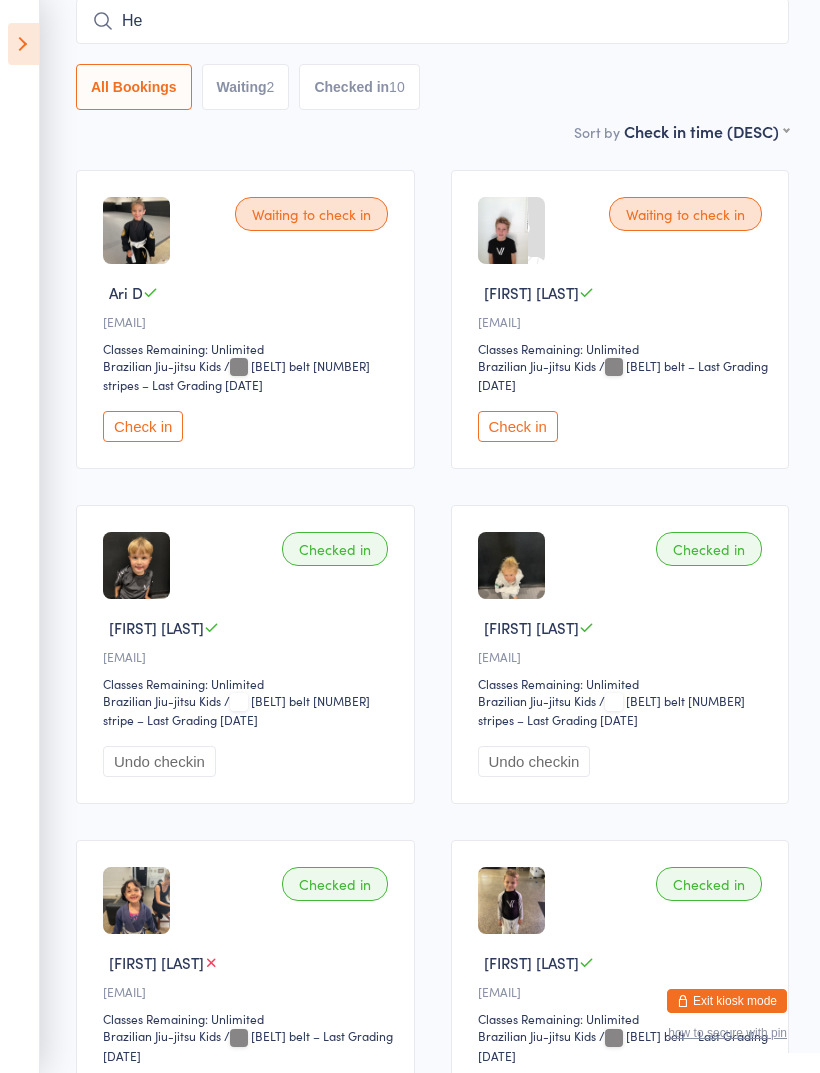 type on "H" 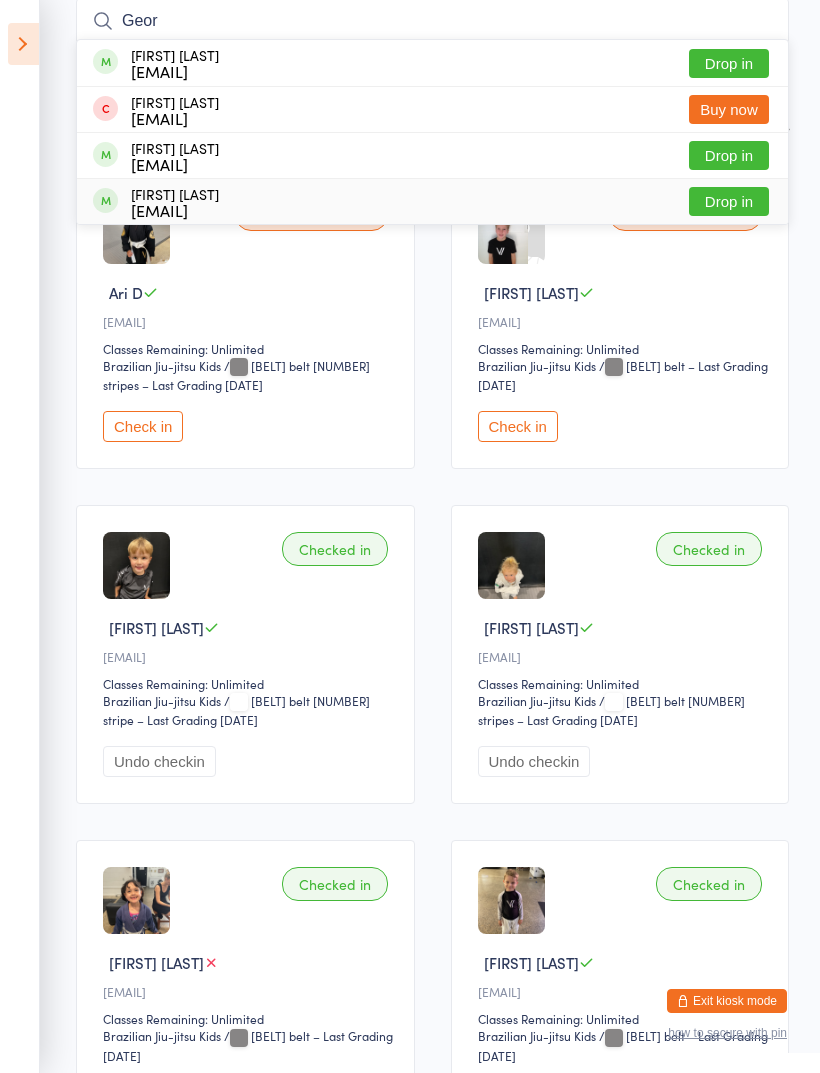 type on "Geor" 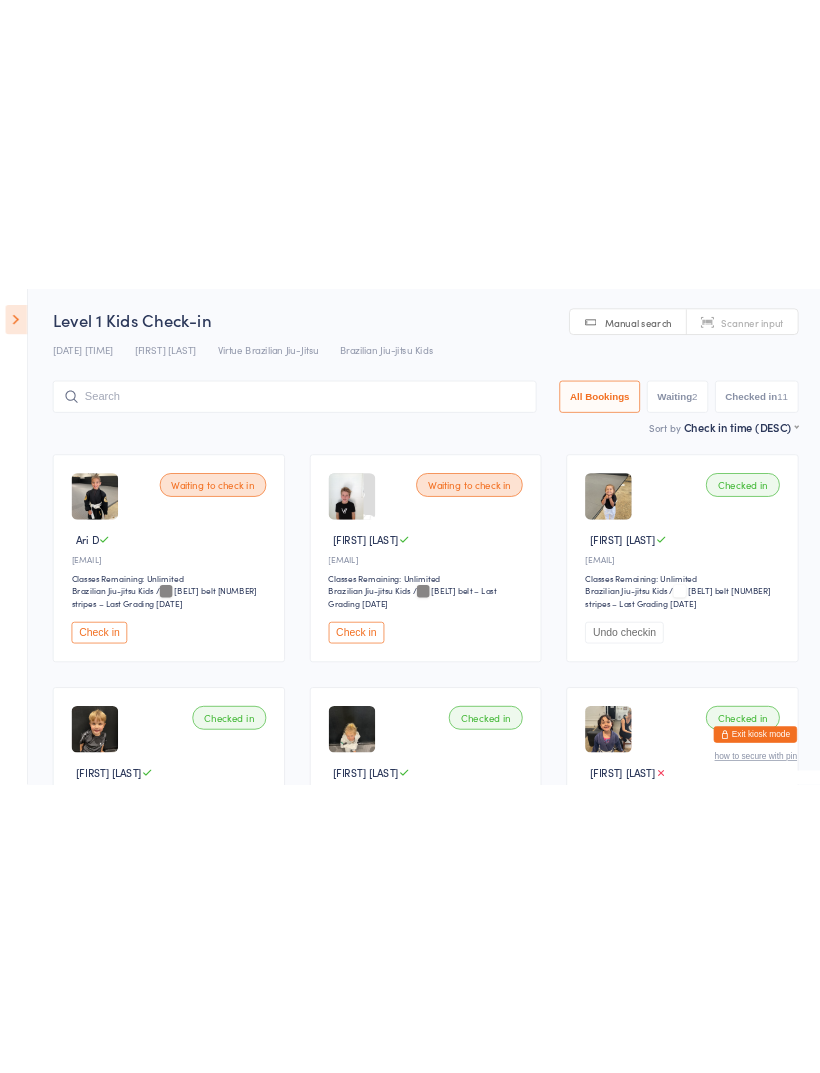 scroll, scrollTop: 181, scrollLeft: 0, axis: vertical 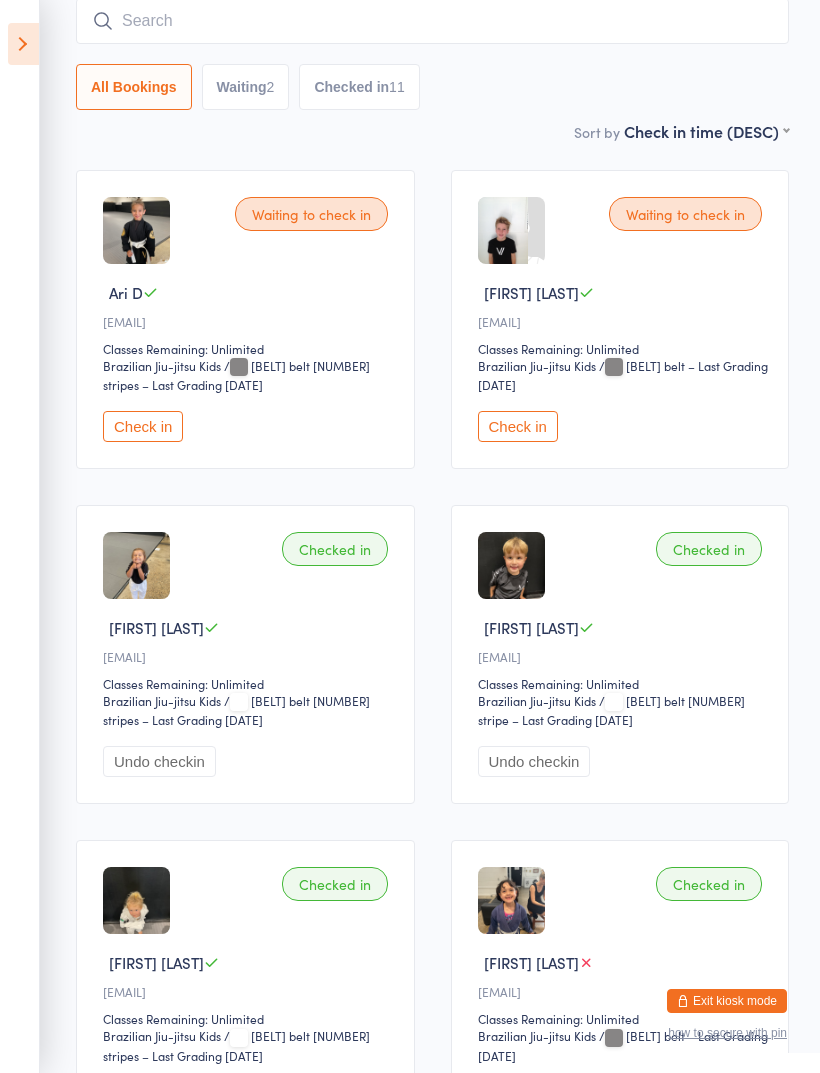 click at bounding box center (432, 21) 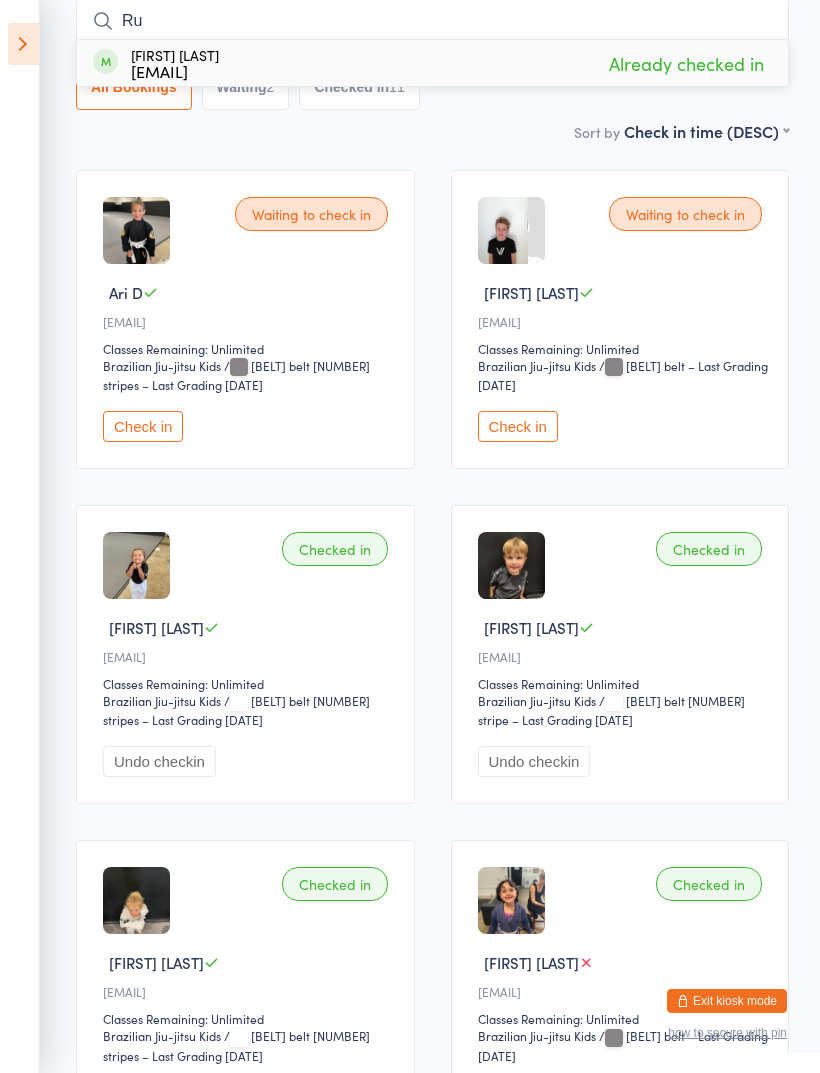 type on "R" 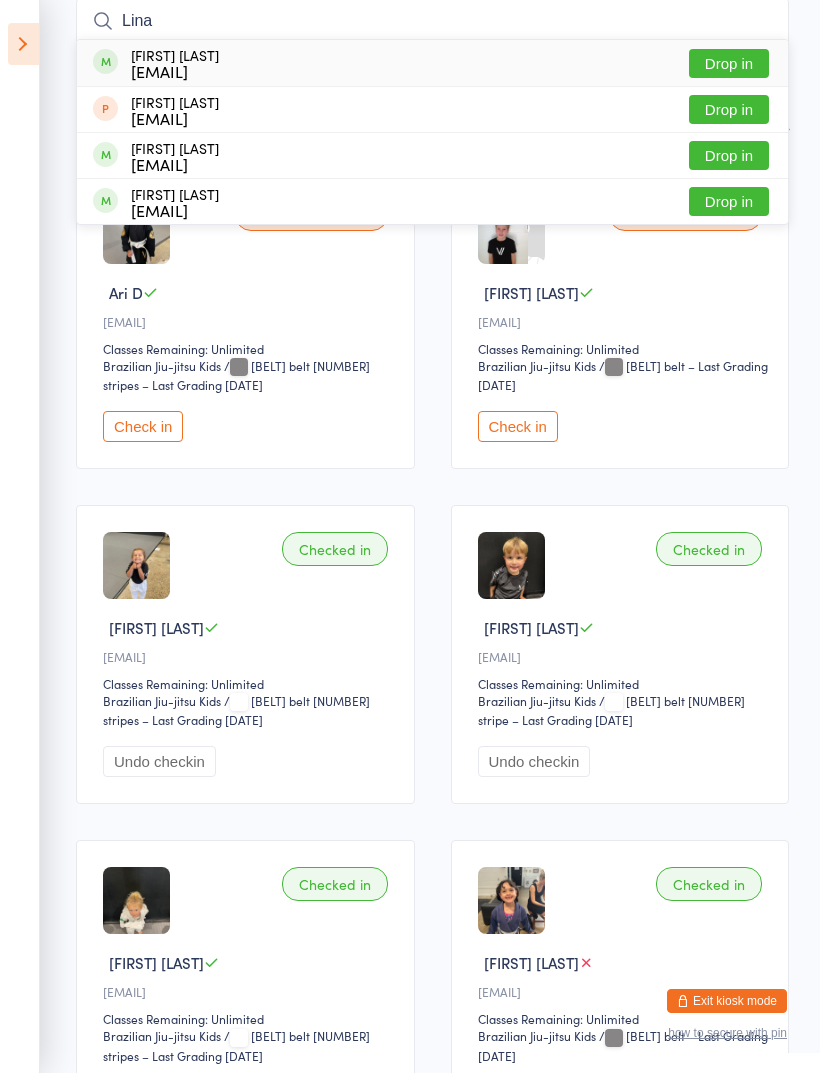 type on "Lina" 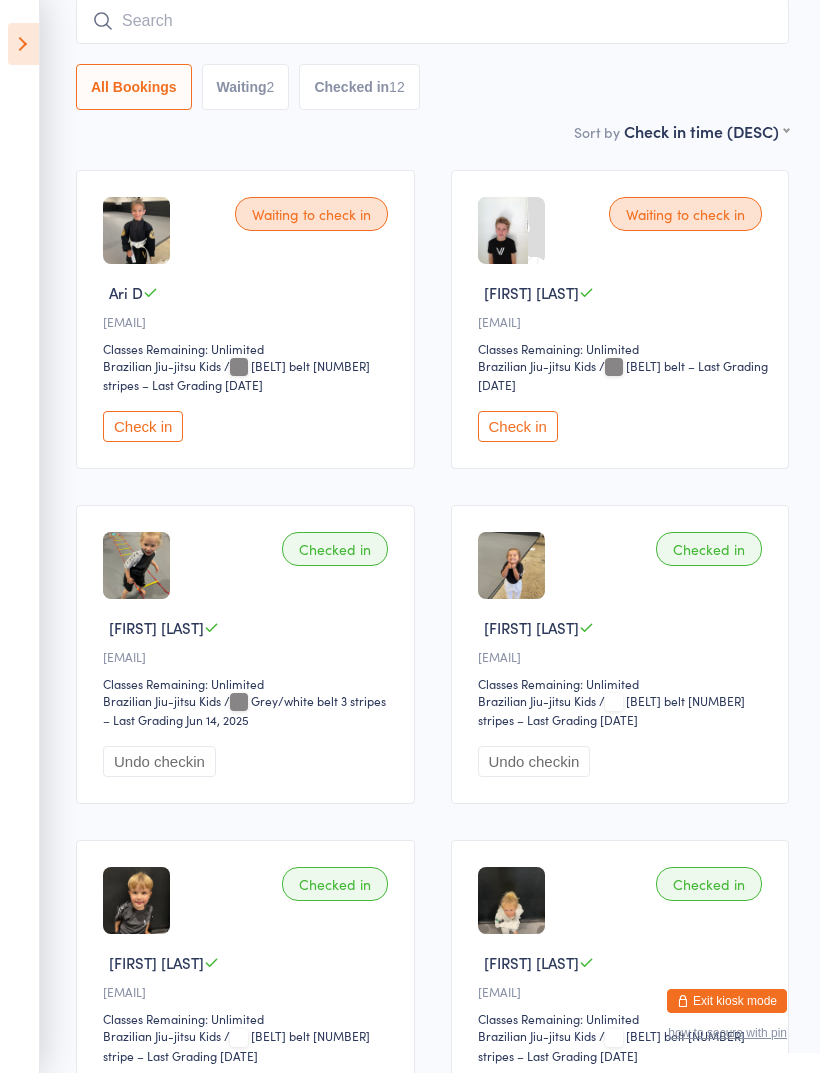 click at bounding box center [432, 21] 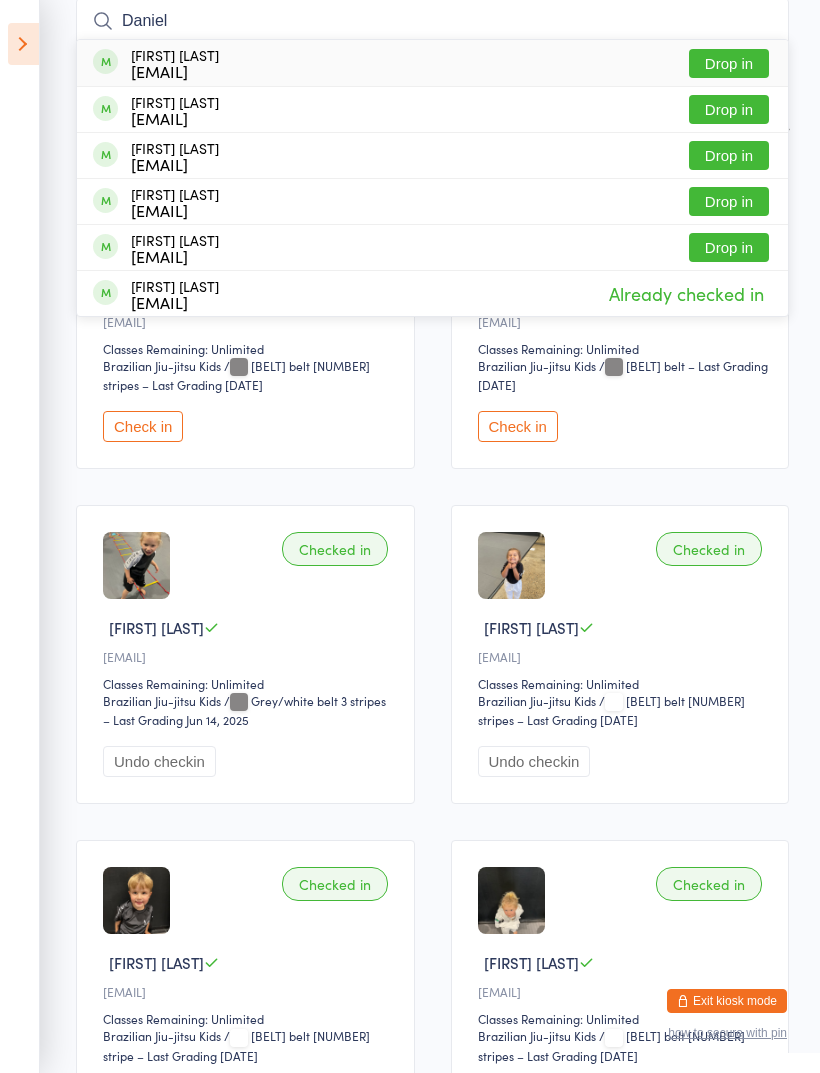 type on "Daniel" 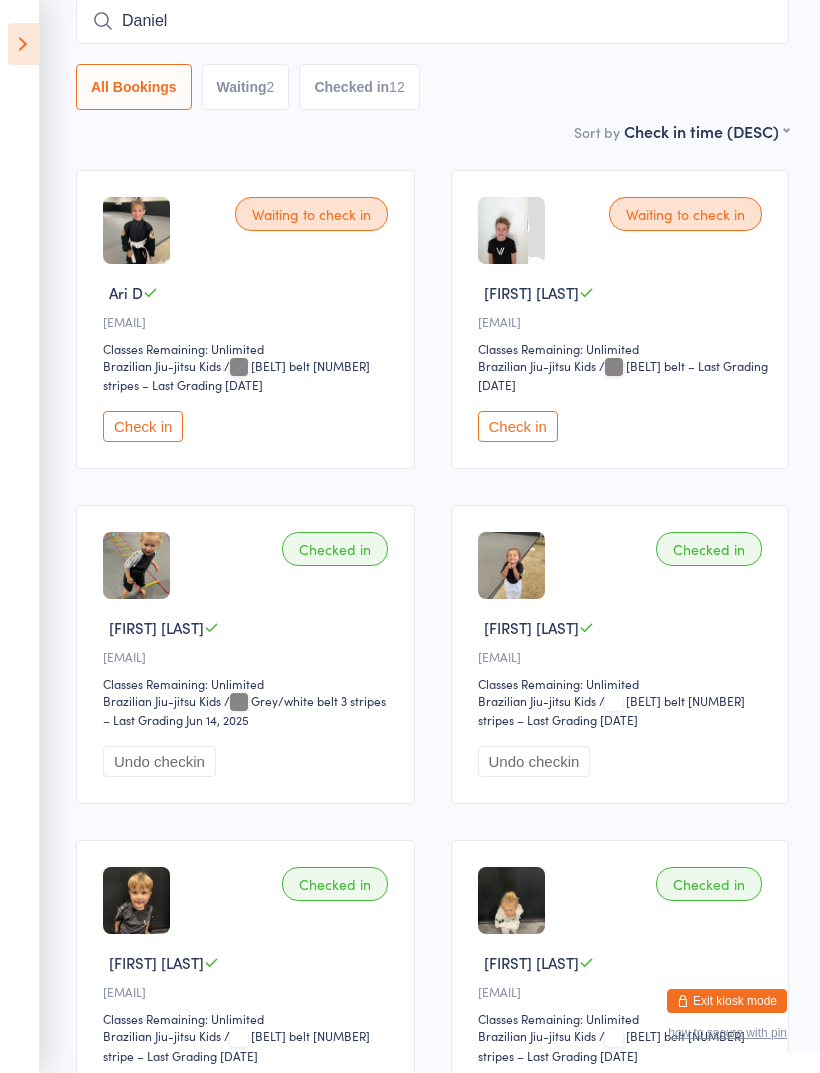 type 